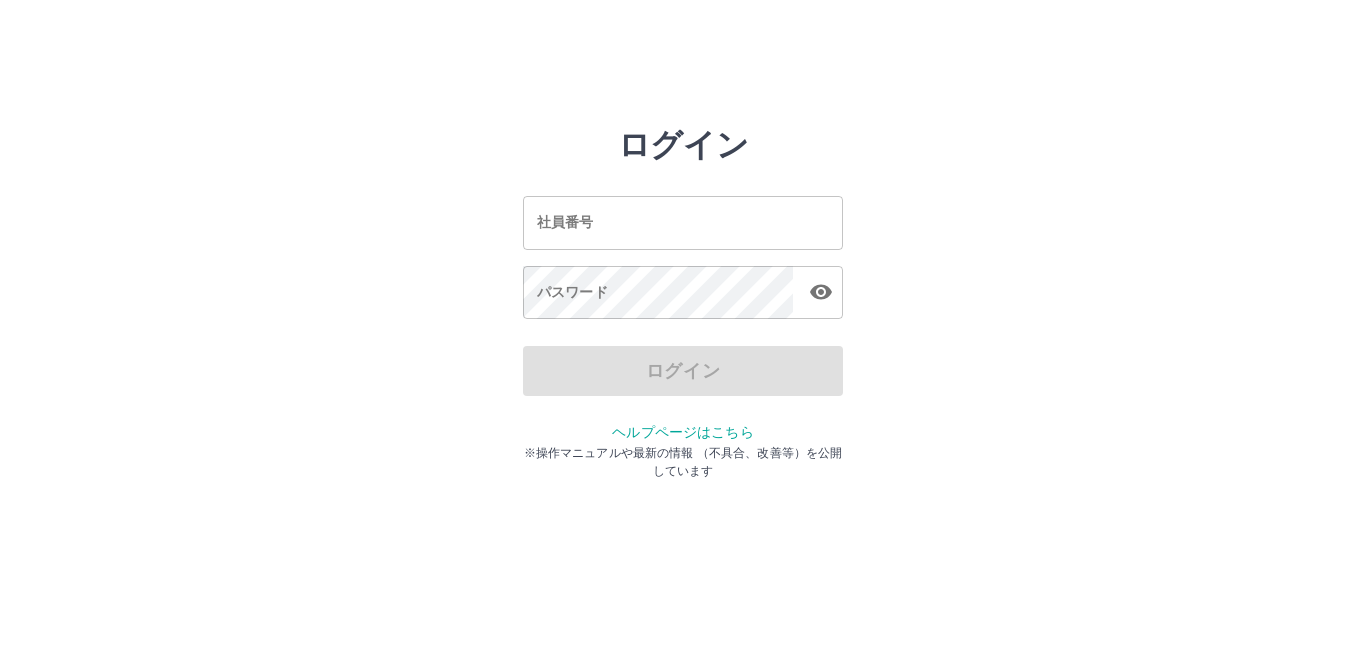 scroll, scrollTop: 0, scrollLeft: 0, axis: both 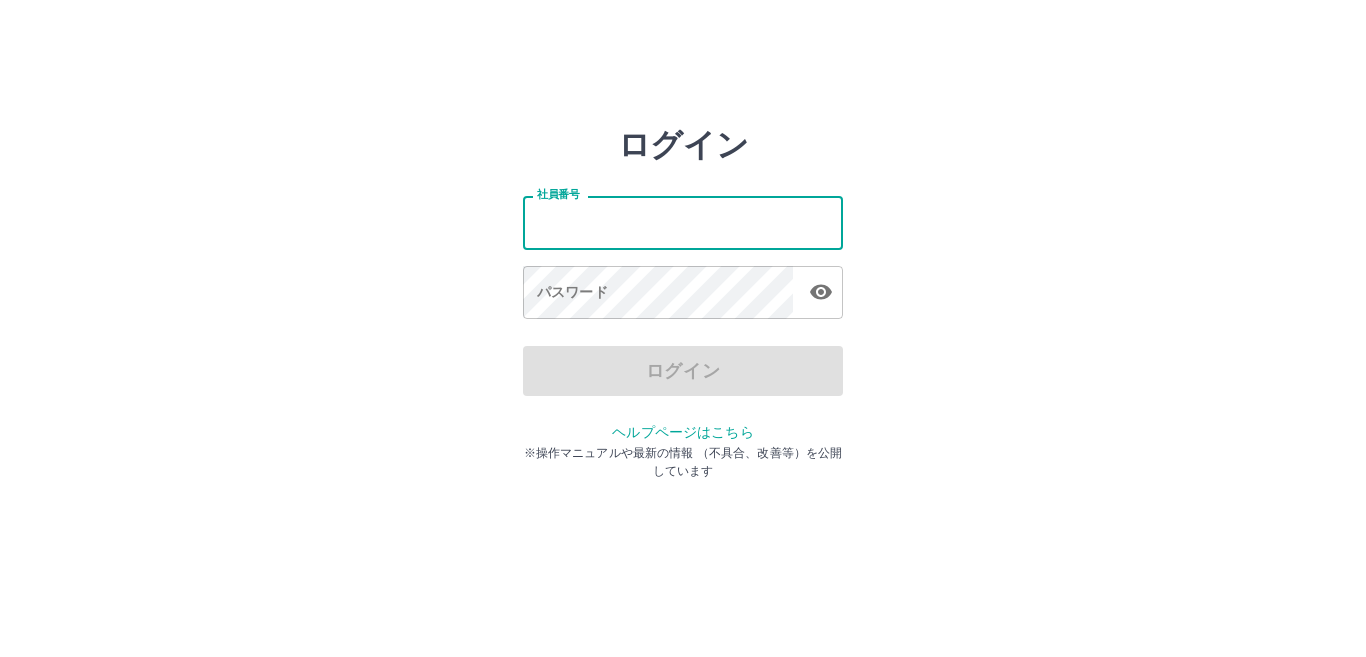 click on "社員番号" at bounding box center [683, 222] 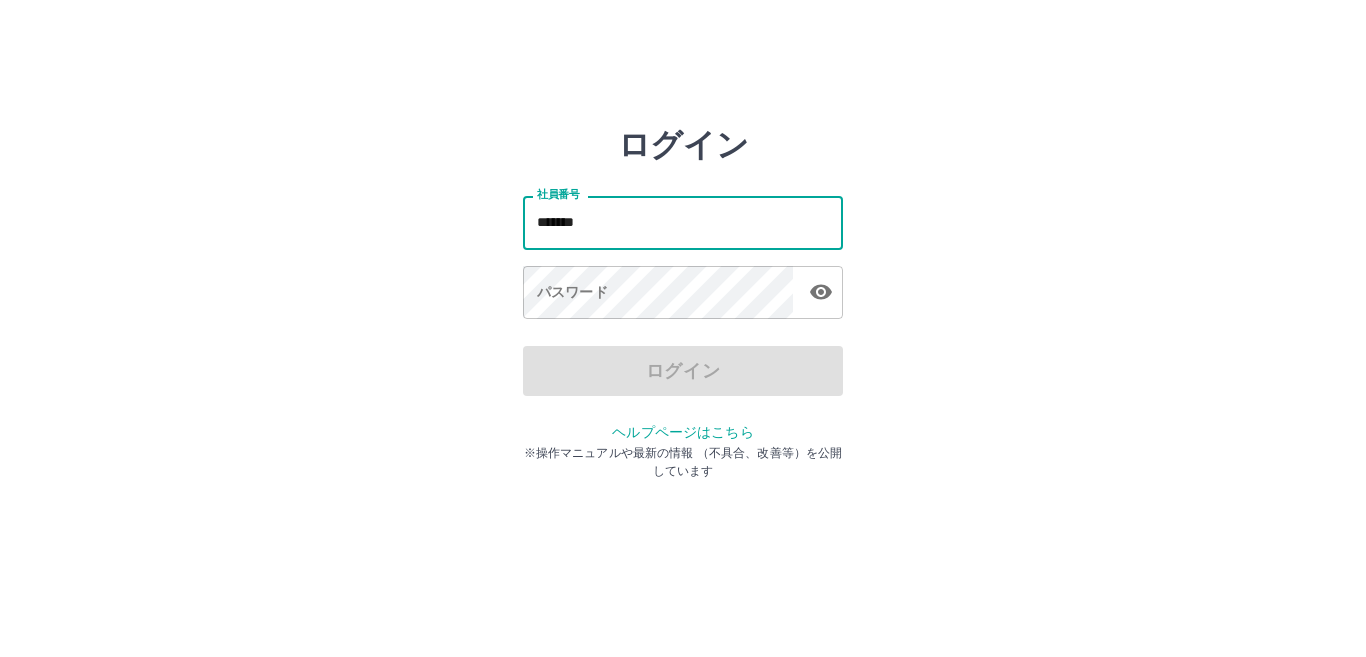 type on "*******" 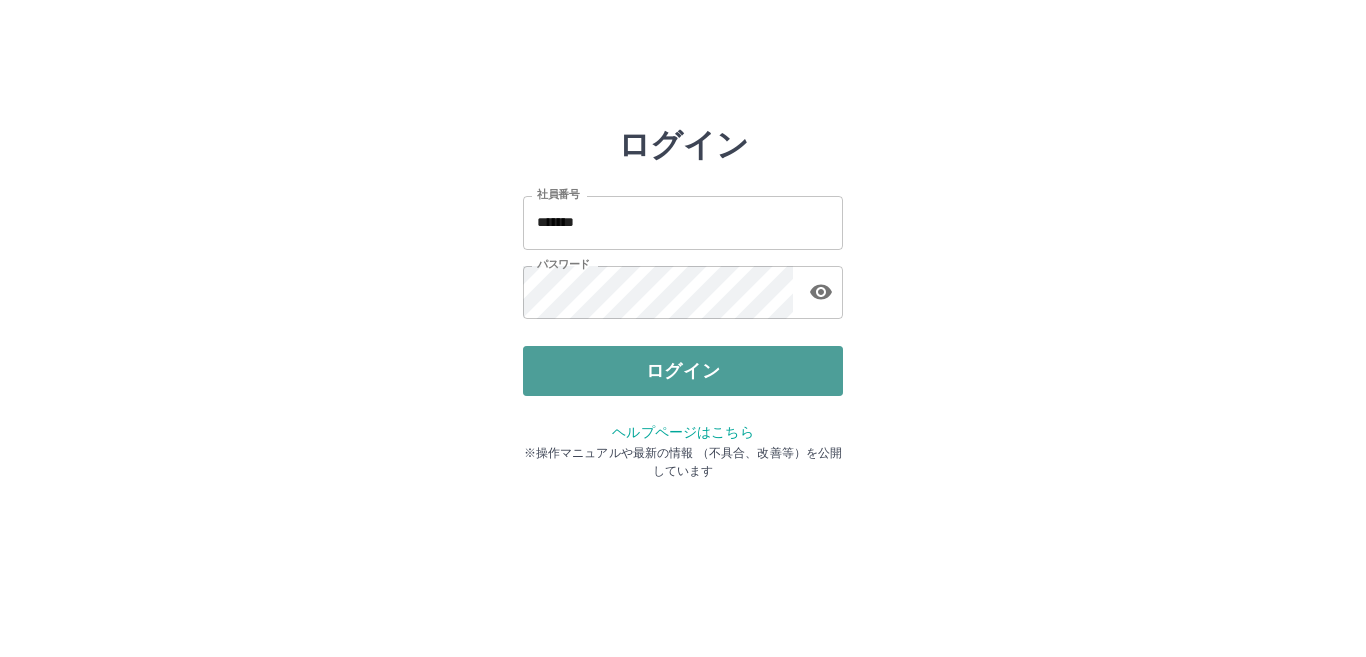 click on "ログイン" at bounding box center (683, 371) 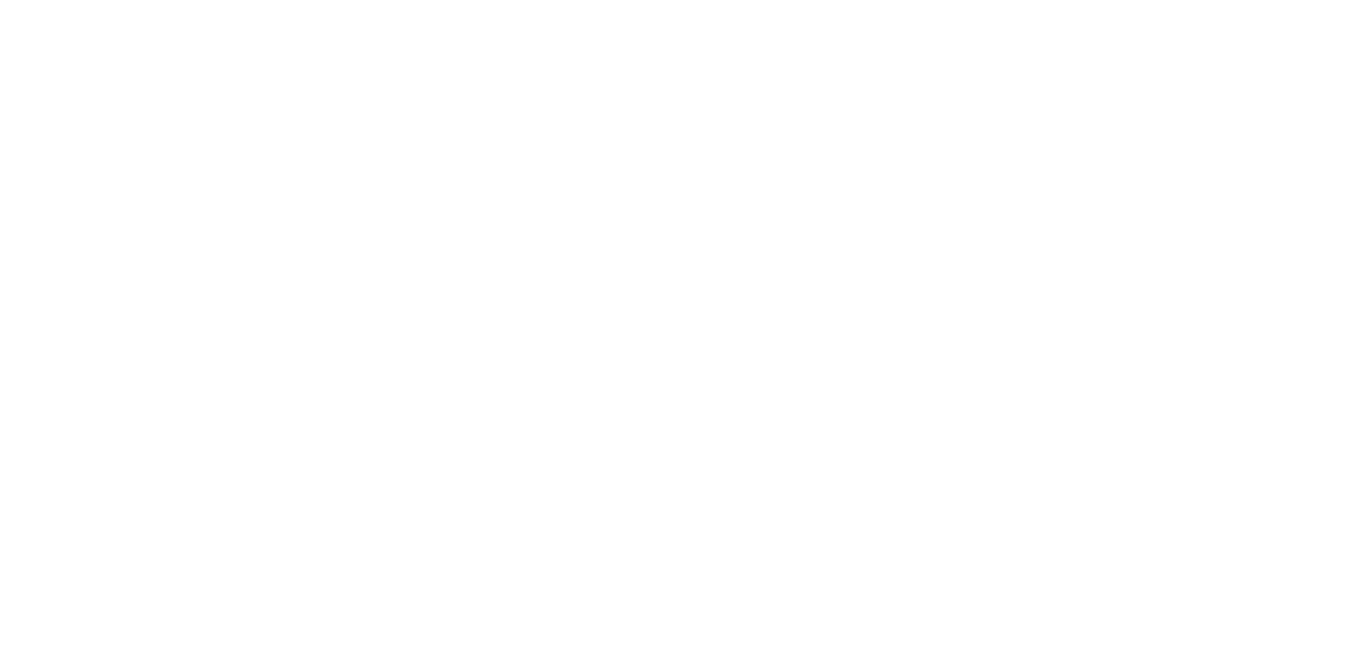 scroll, scrollTop: 0, scrollLeft: 0, axis: both 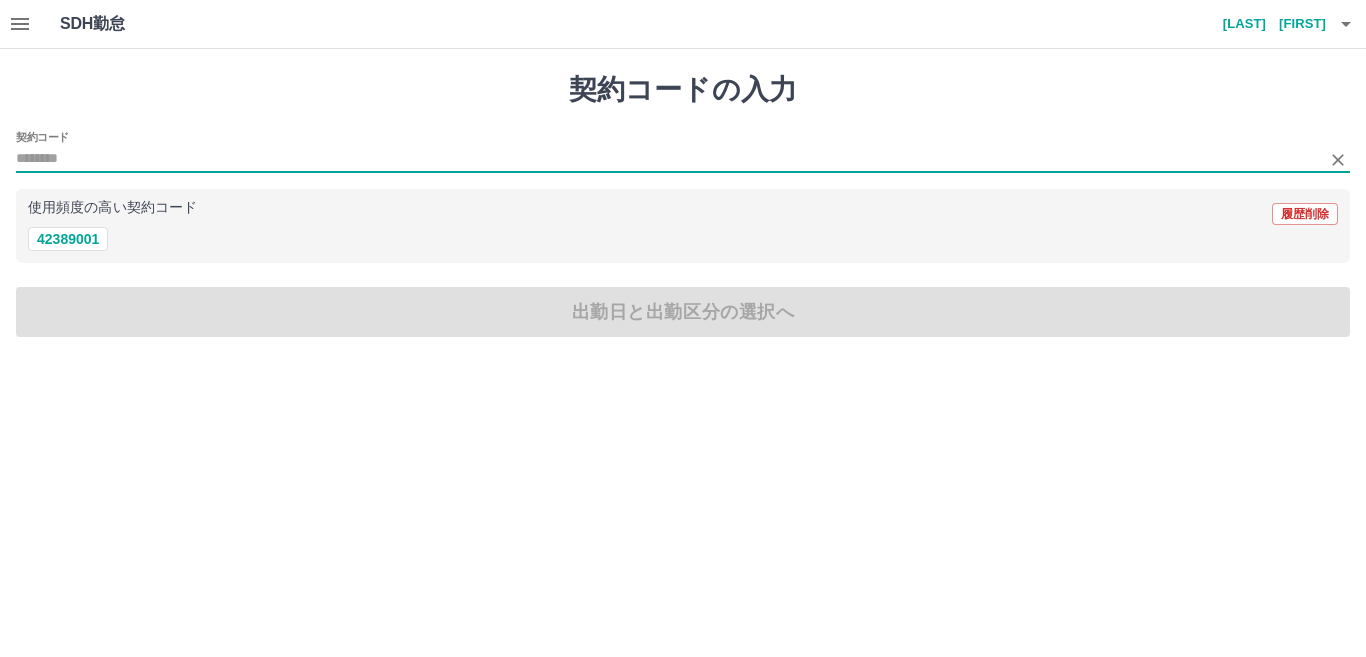 click on "契約コード" at bounding box center [668, 159] 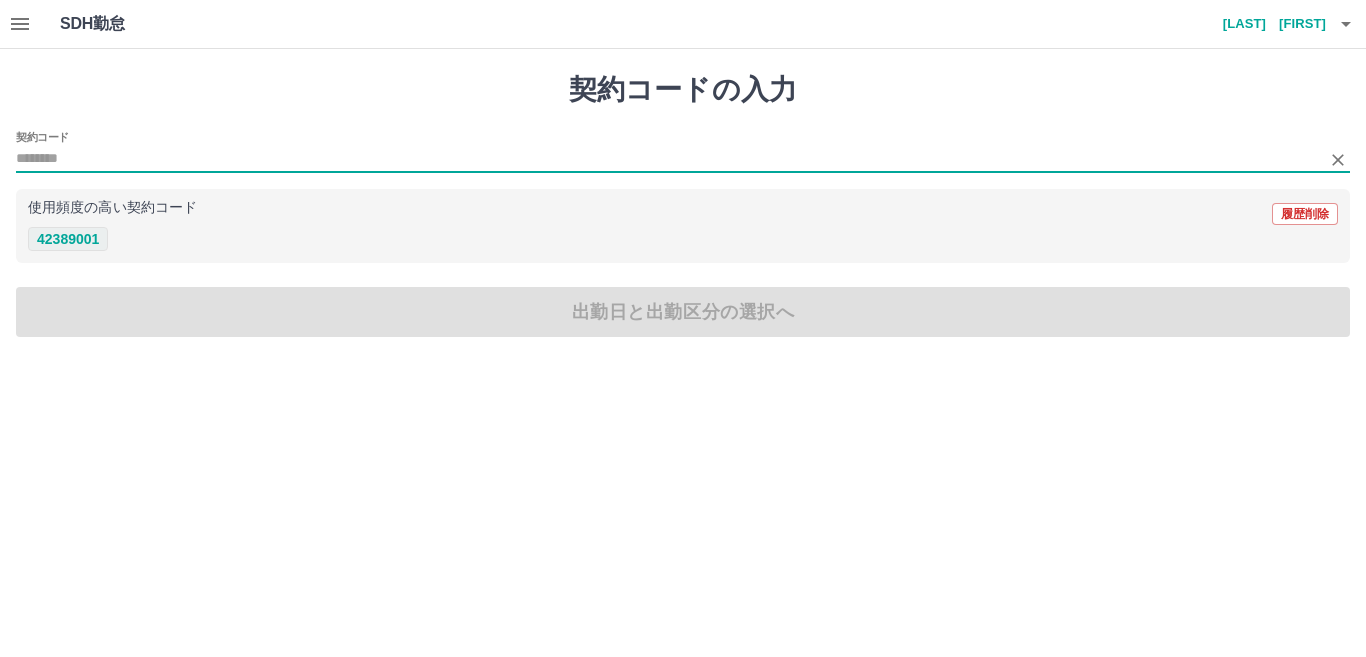 click on "42389001" at bounding box center (68, 239) 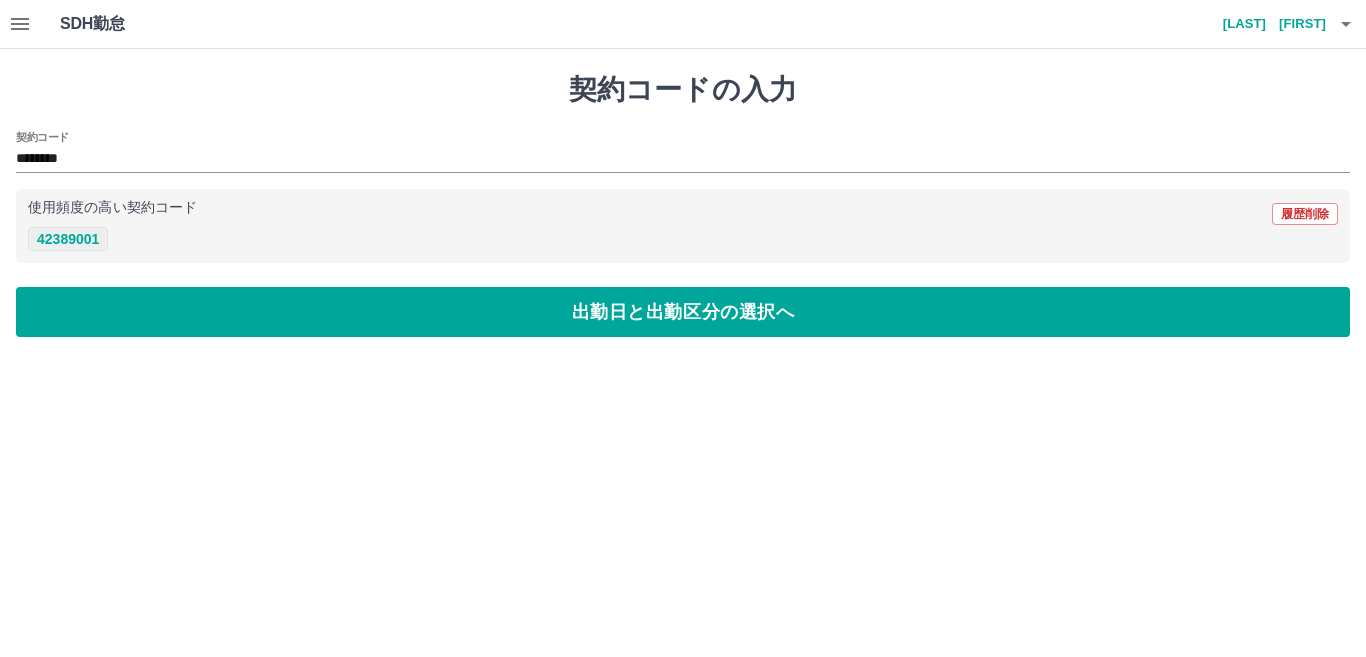 type on "********" 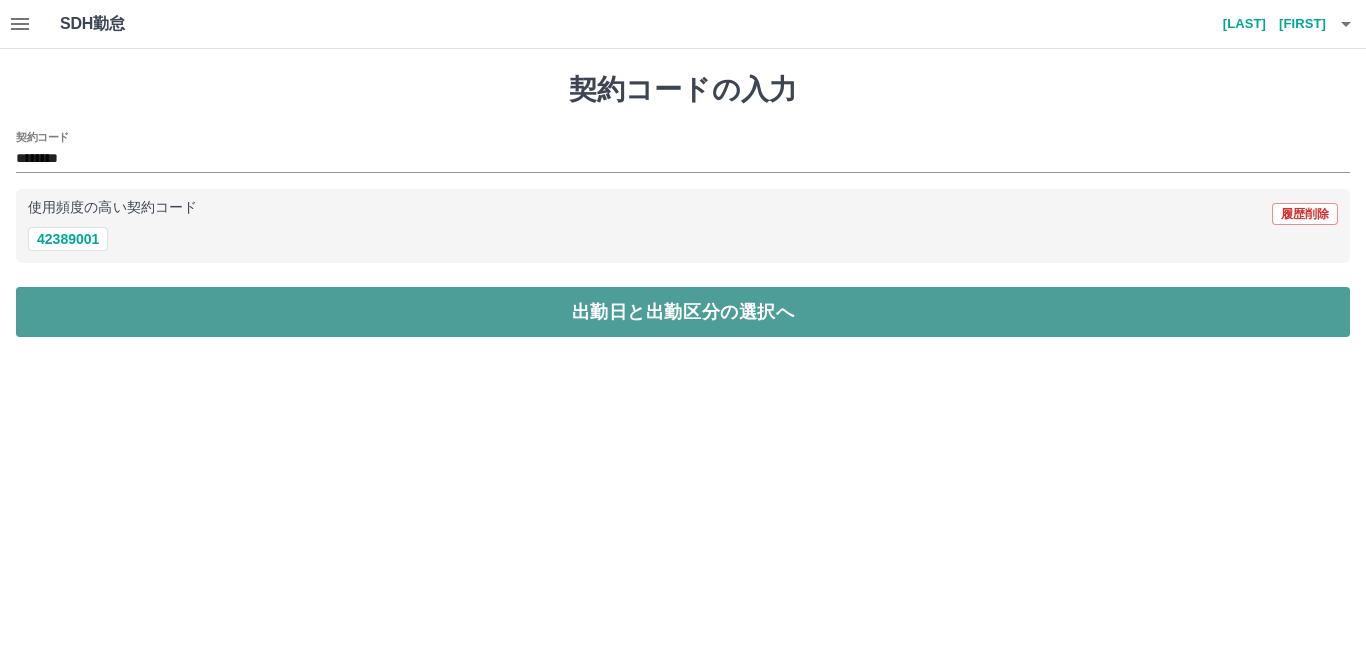 click on "出勤日と出勤区分の選択へ" at bounding box center (683, 312) 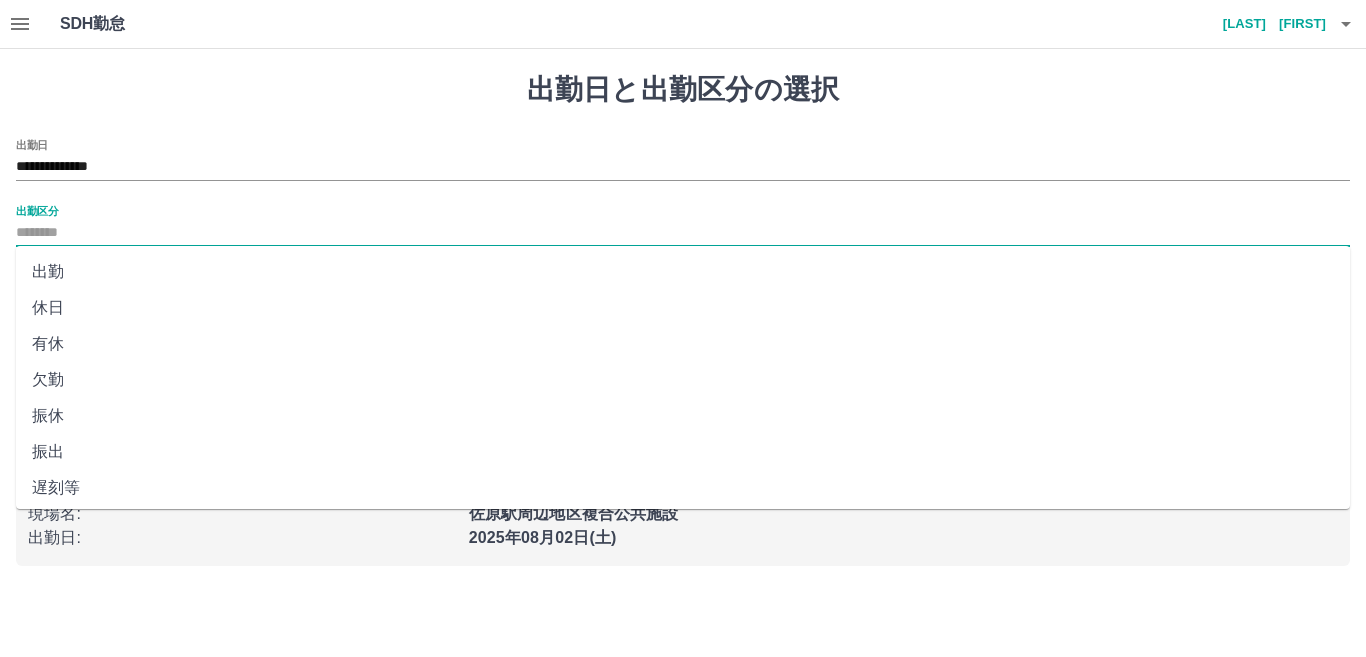 click on "出勤区分" at bounding box center (683, 233) 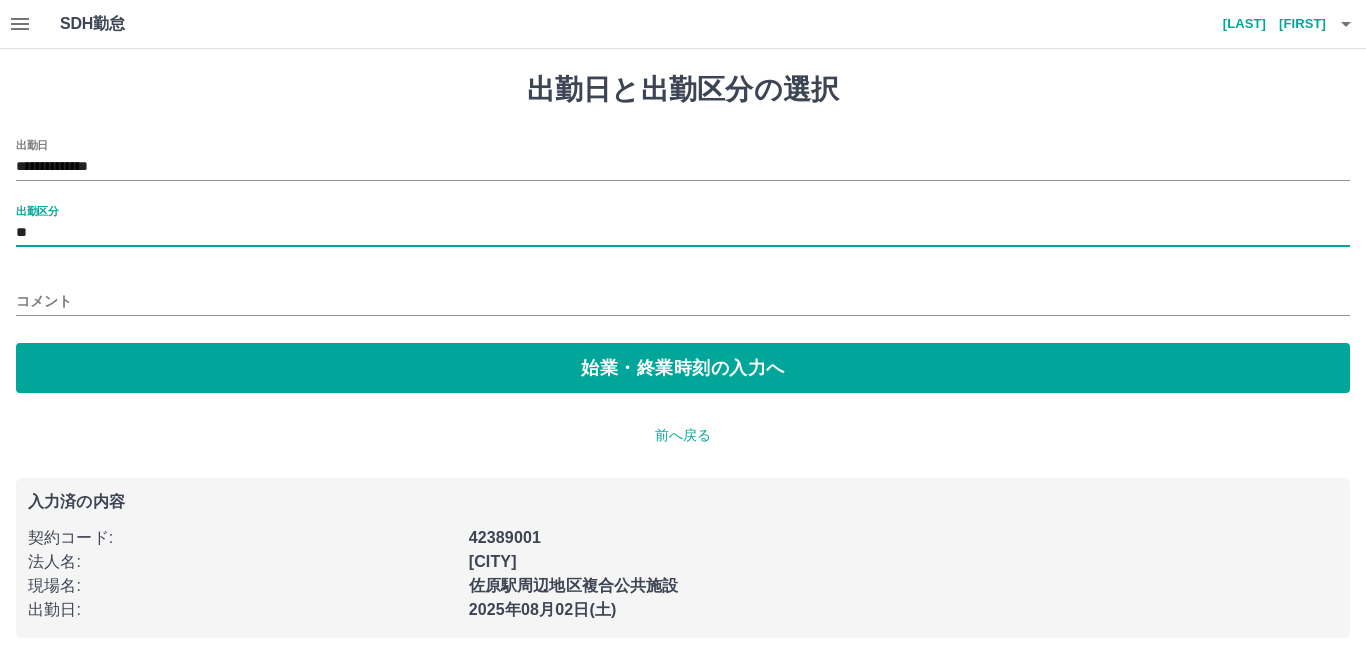 type on "**" 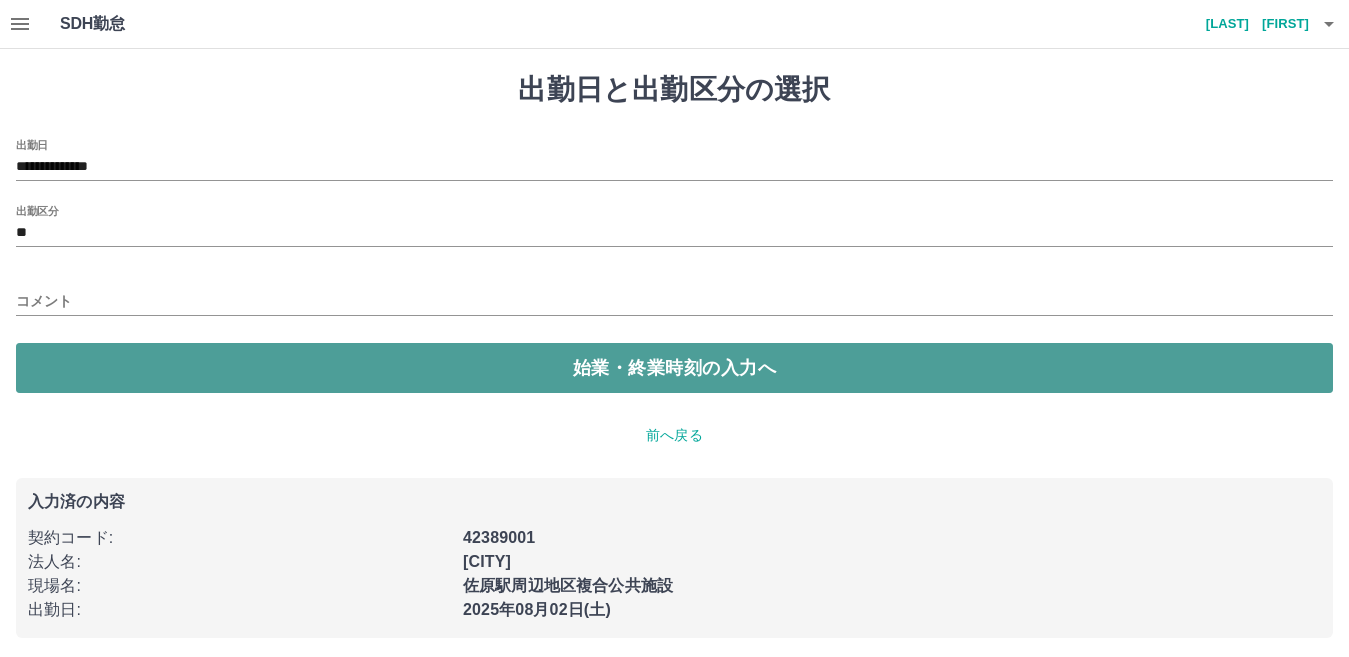 click on "始業・終業時刻の入力へ" at bounding box center (674, 368) 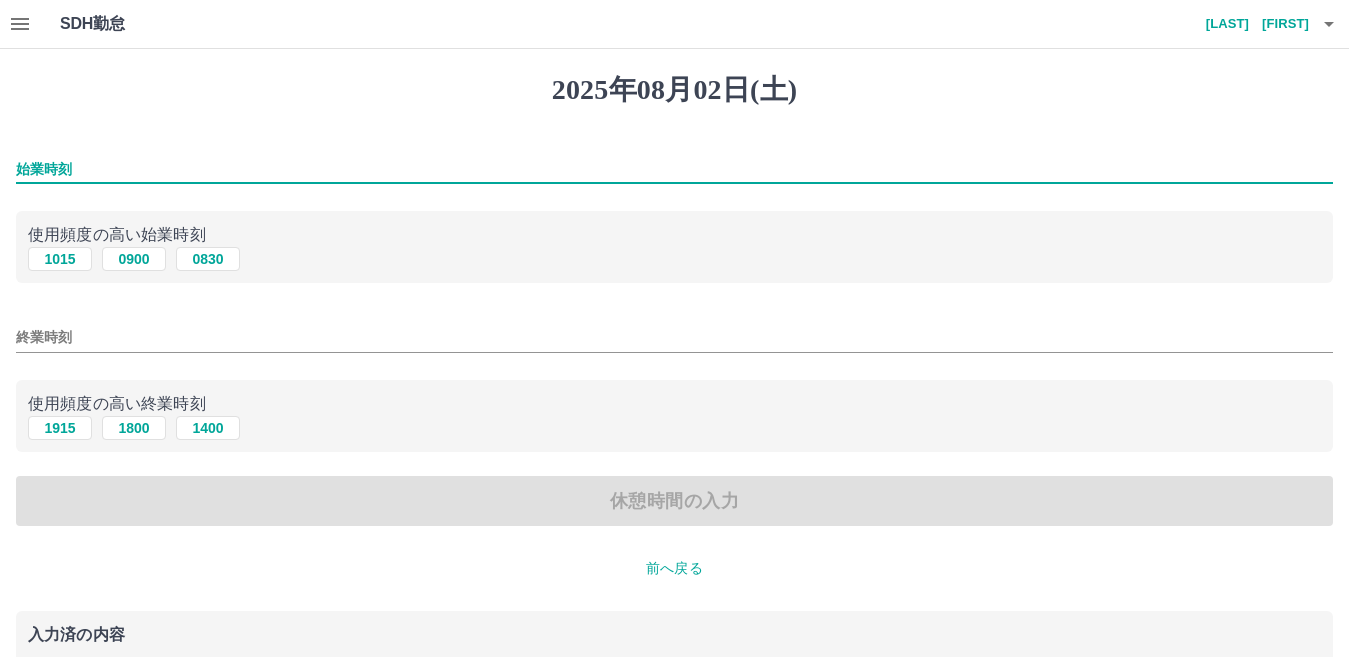click on "始業時刻" at bounding box center (674, 169) 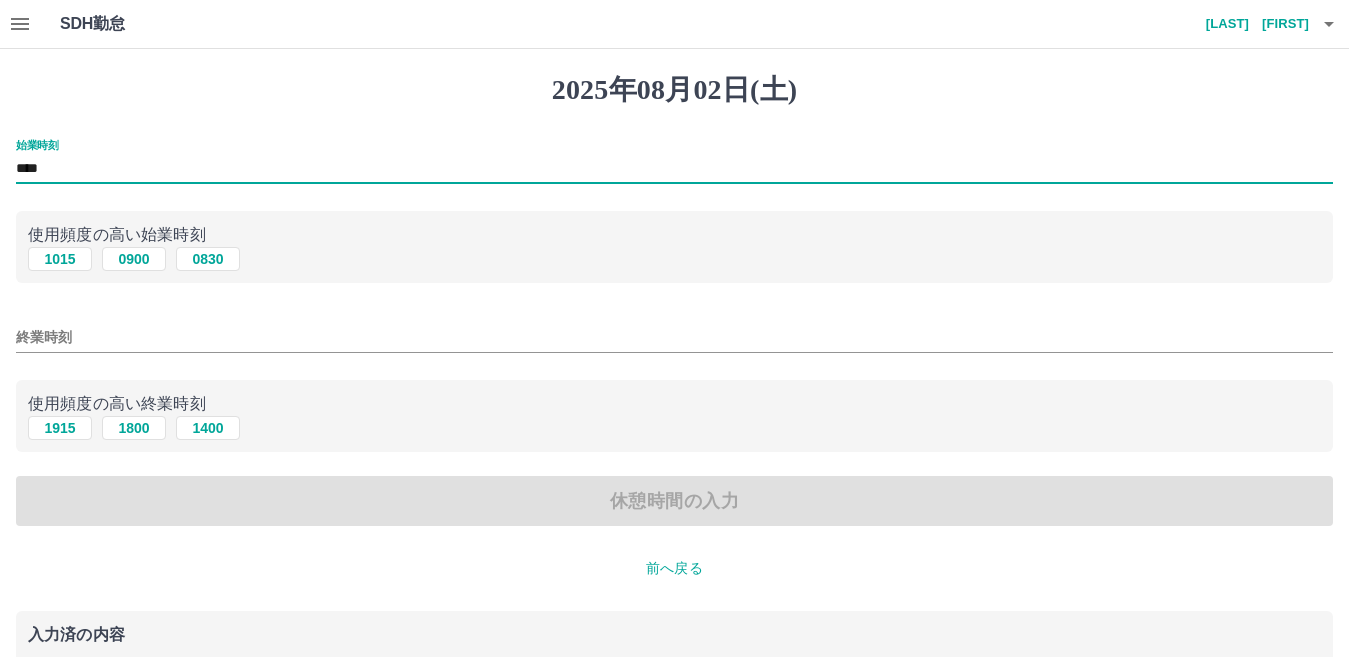 type on "****" 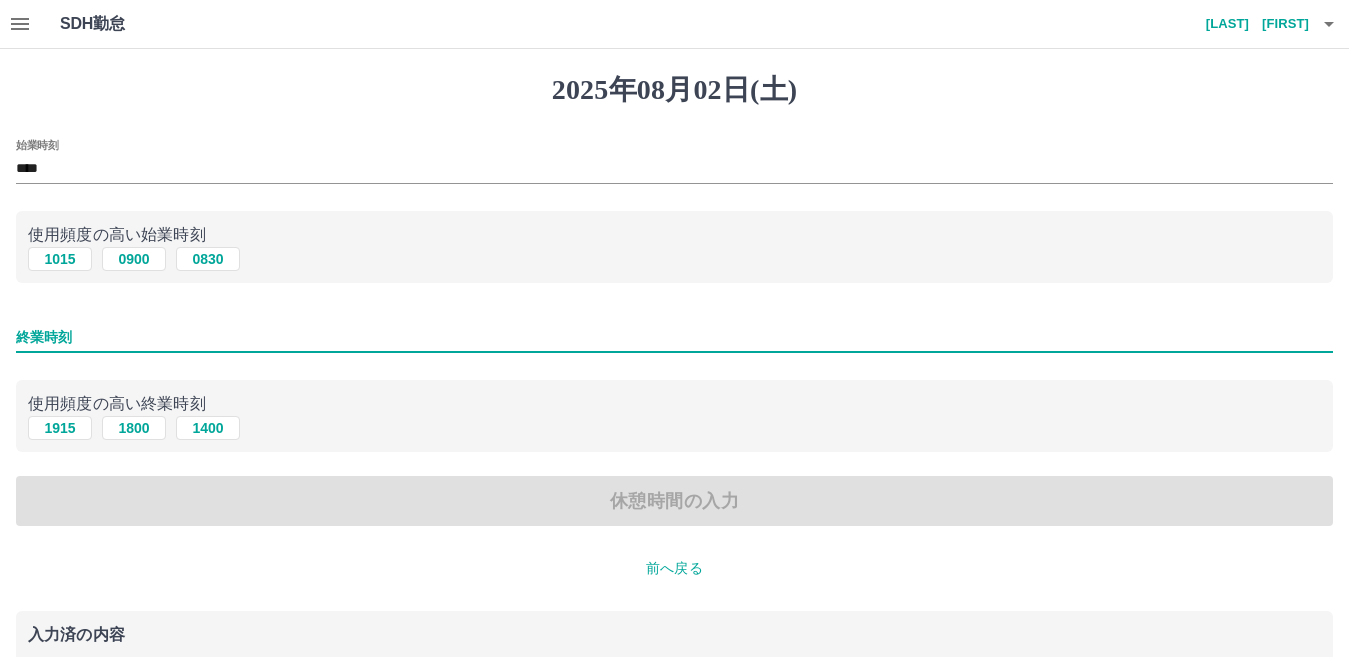 click on "終業時刻" at bounding box center [674, 337] 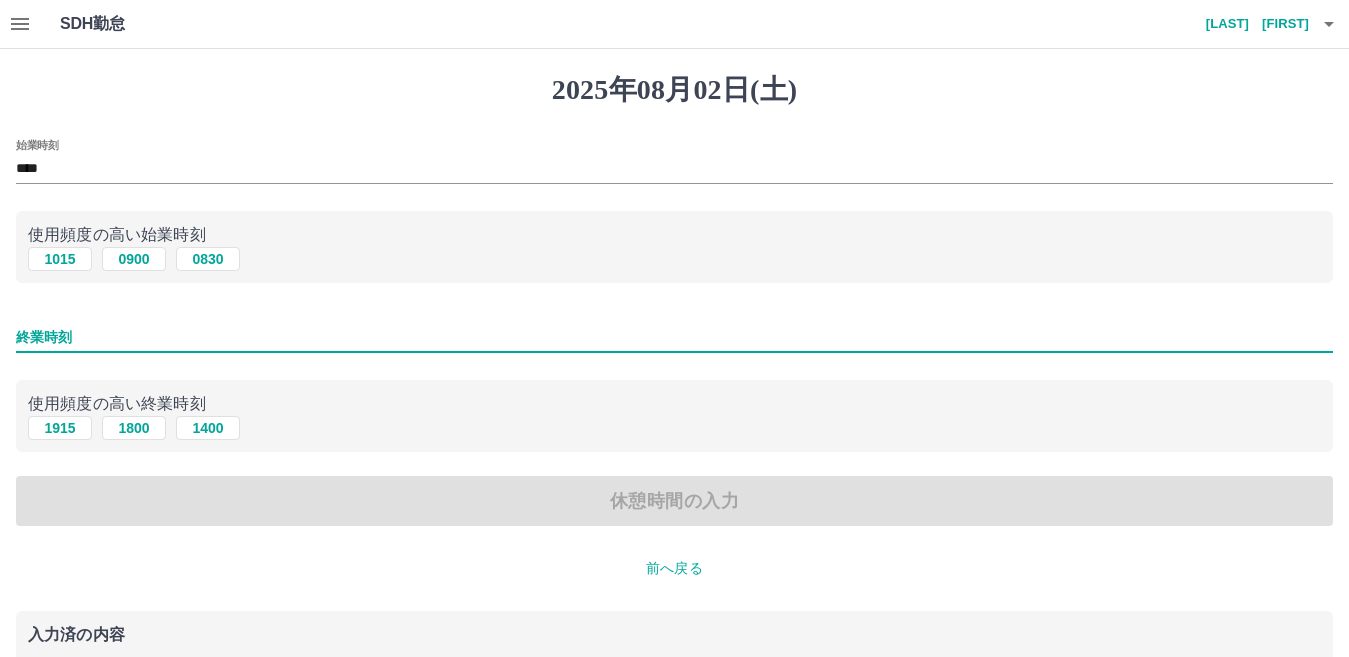type on "****" 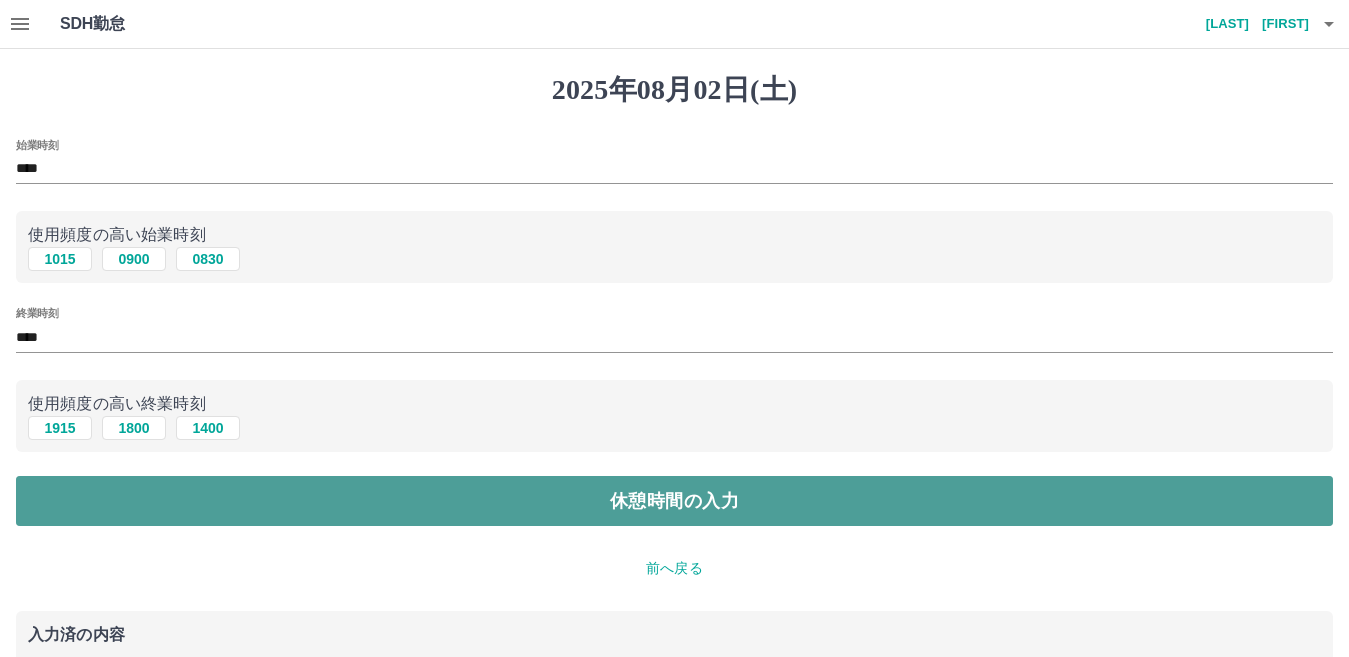 click on "休憩時間の入力" at bounding box center [674, 501] 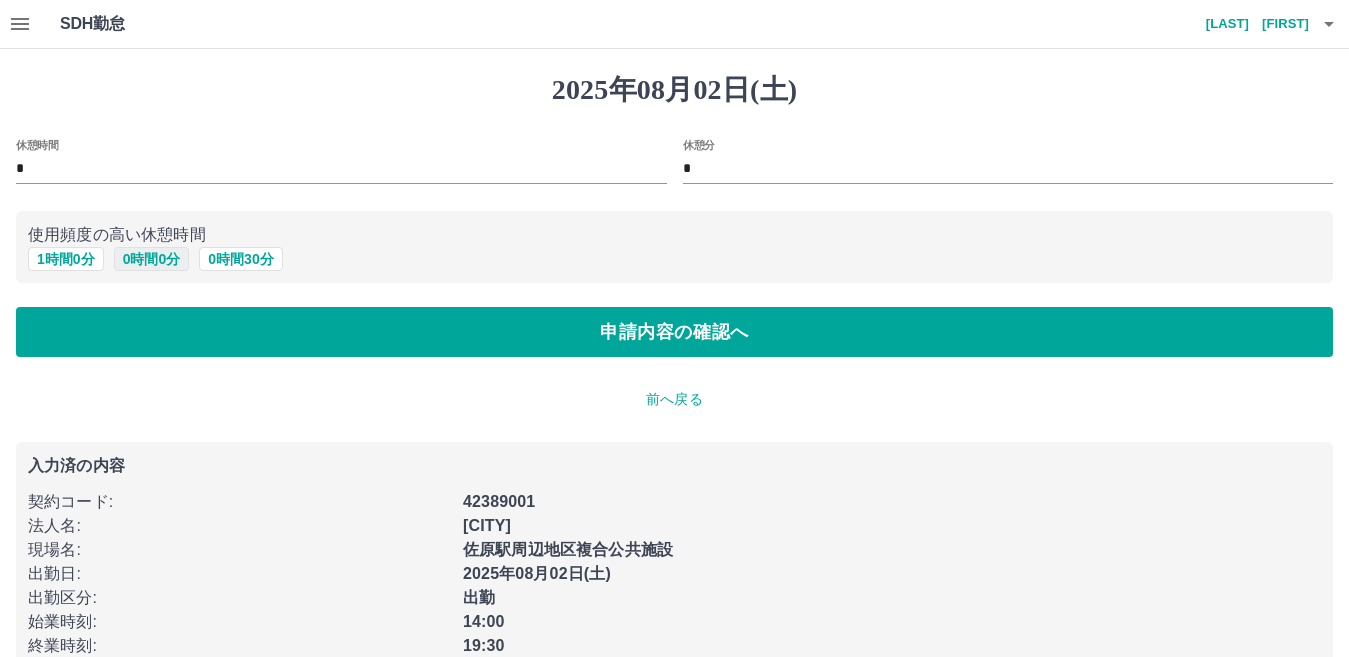 click on "0 時間 0 分" at bounding box center [152, 259] 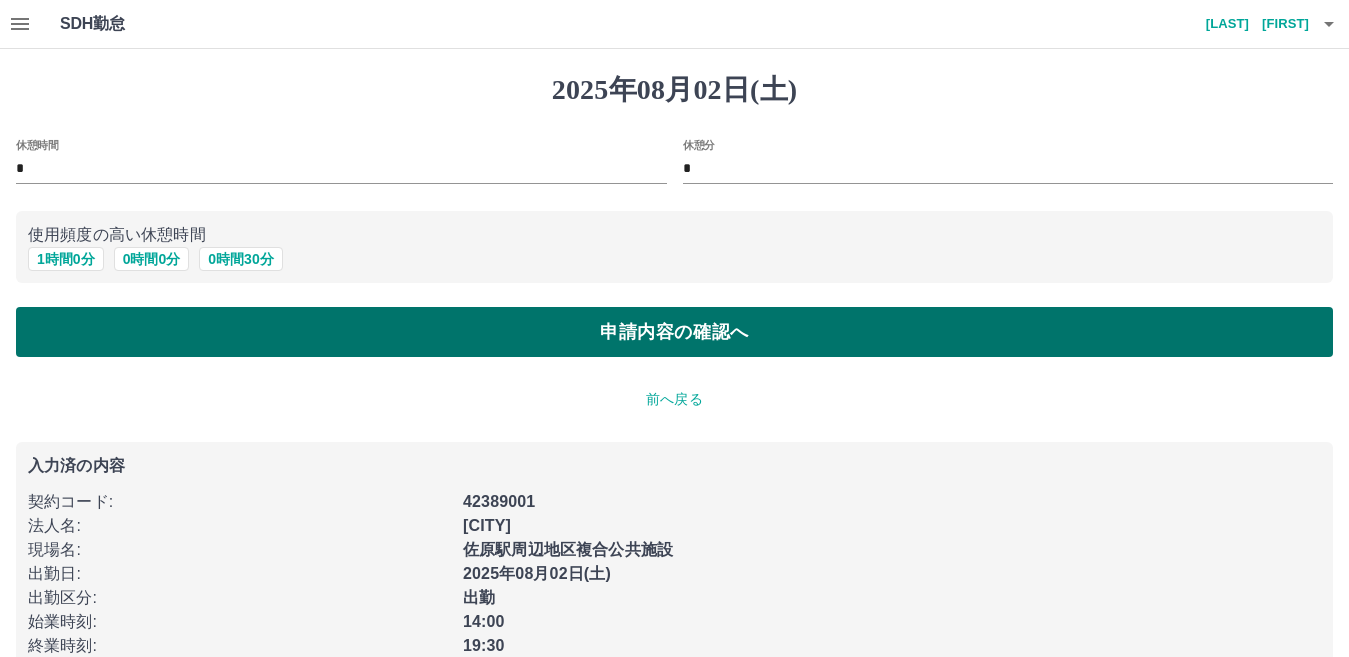 click on "申請内容の確認へ" at bounding box center [674, 332] 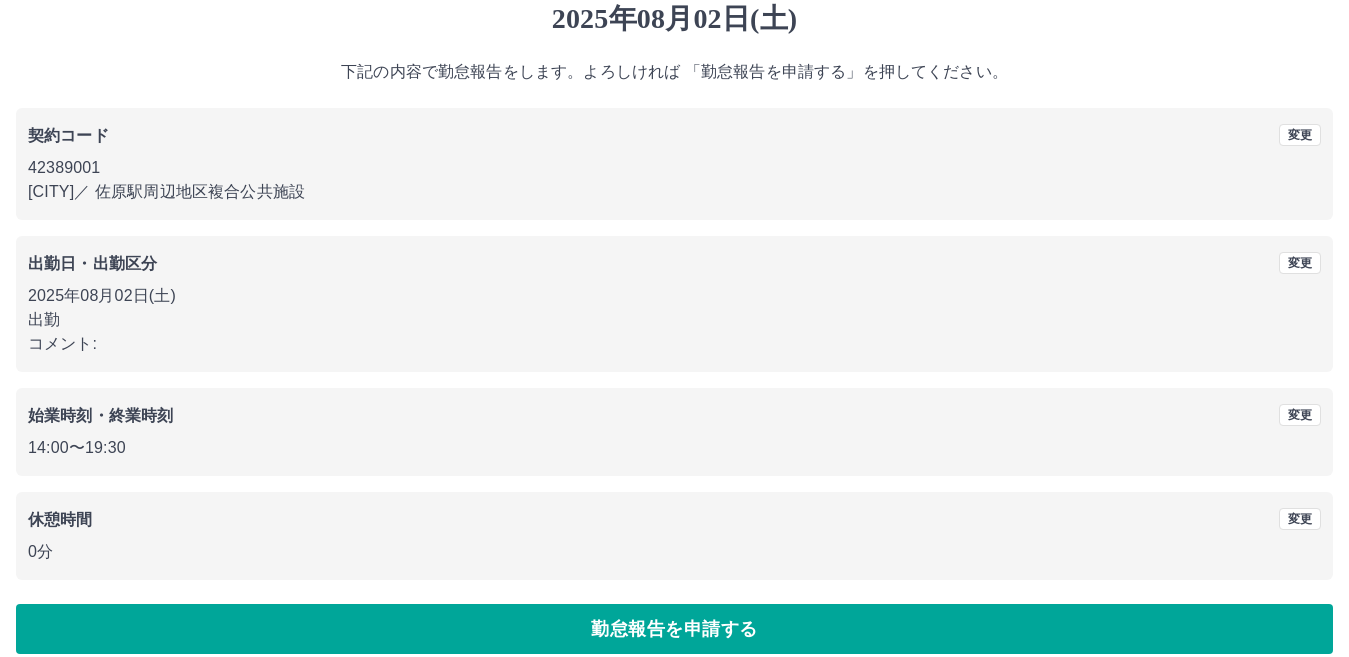 scroll, scrollTop: 91, scrollLeft: 0, axis: vertical 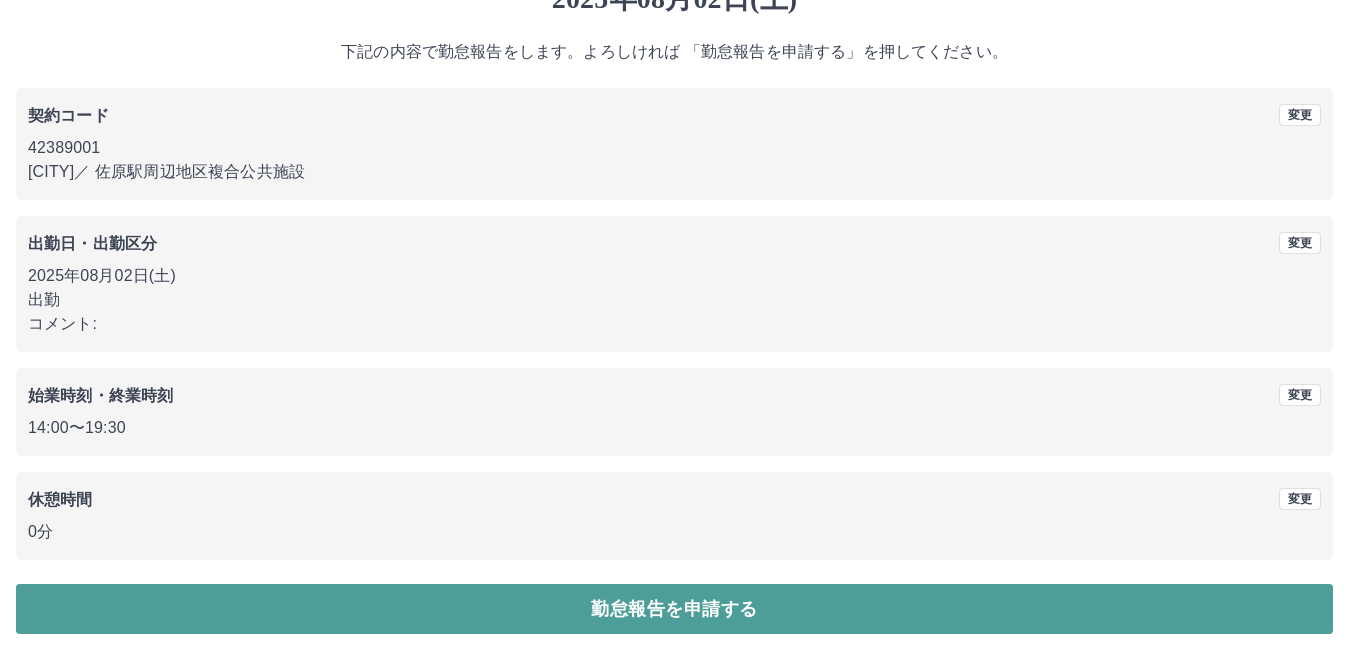 click on "勤怠報告を申請する" at bounding box center (674, 609) 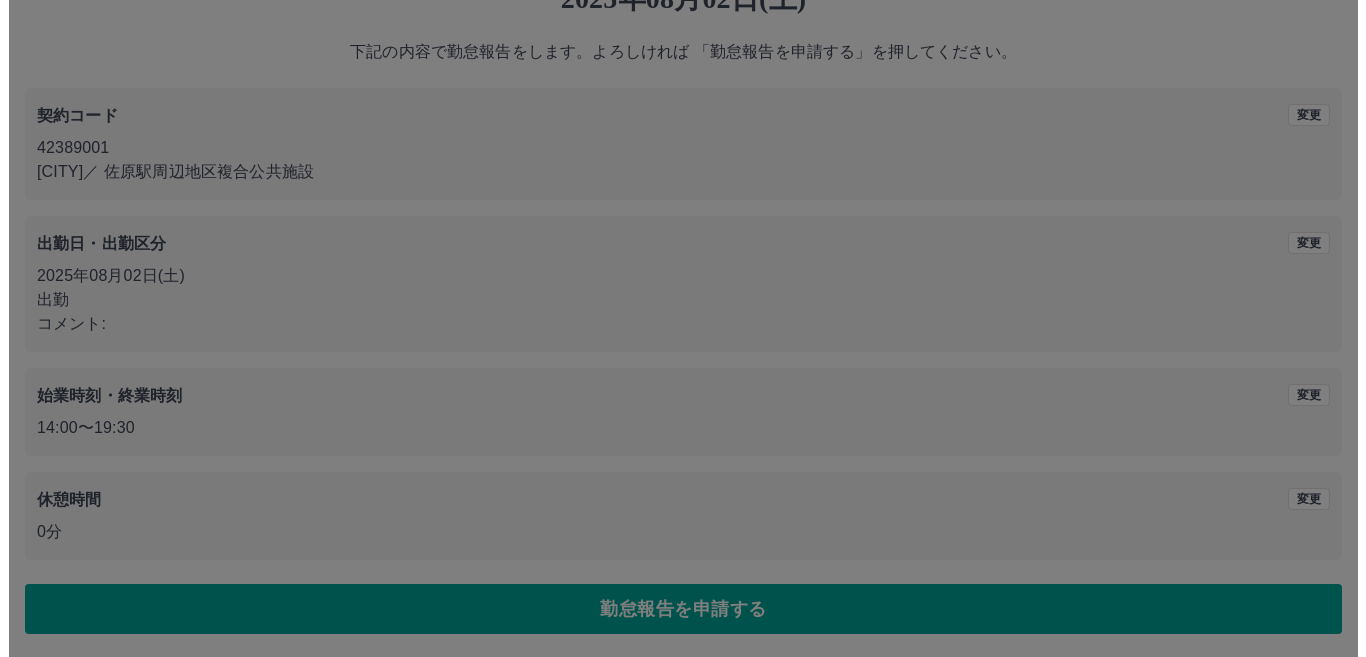 scroll, scrollTop: 0, scrollLeft: 0, axis: both 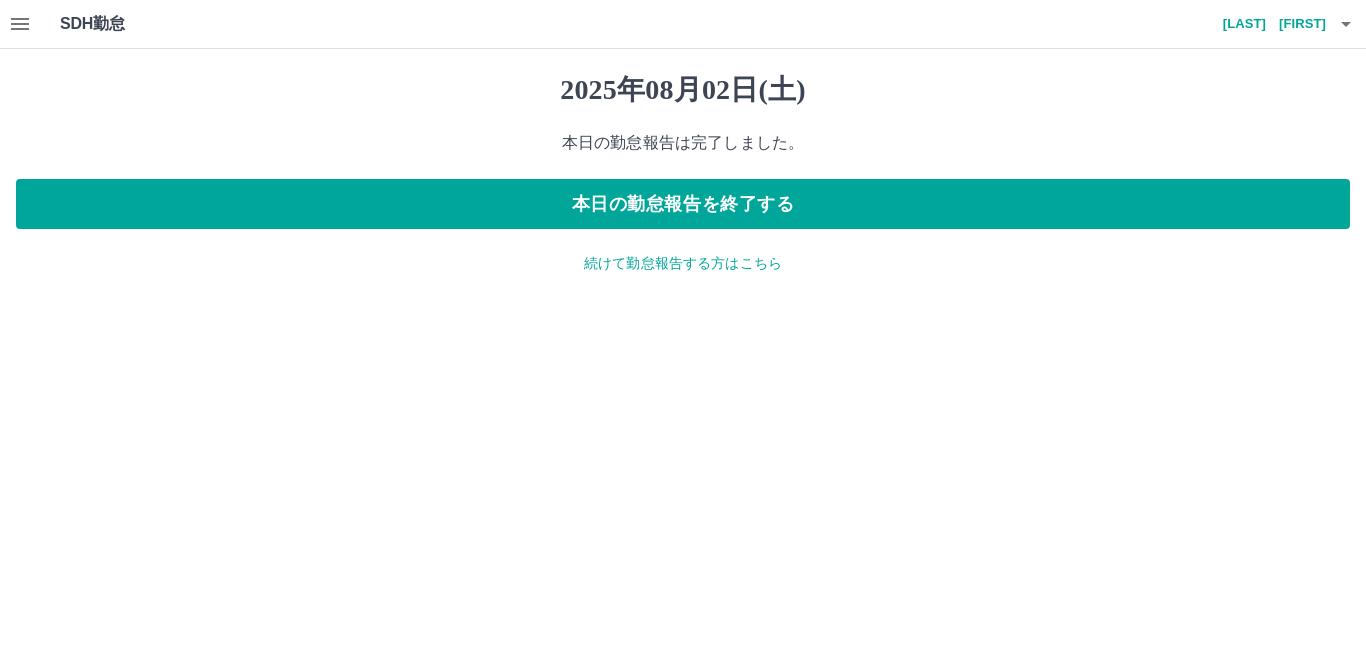 click on "続けて勤怠報告する方はこちら" at bounding box center (683, 263) 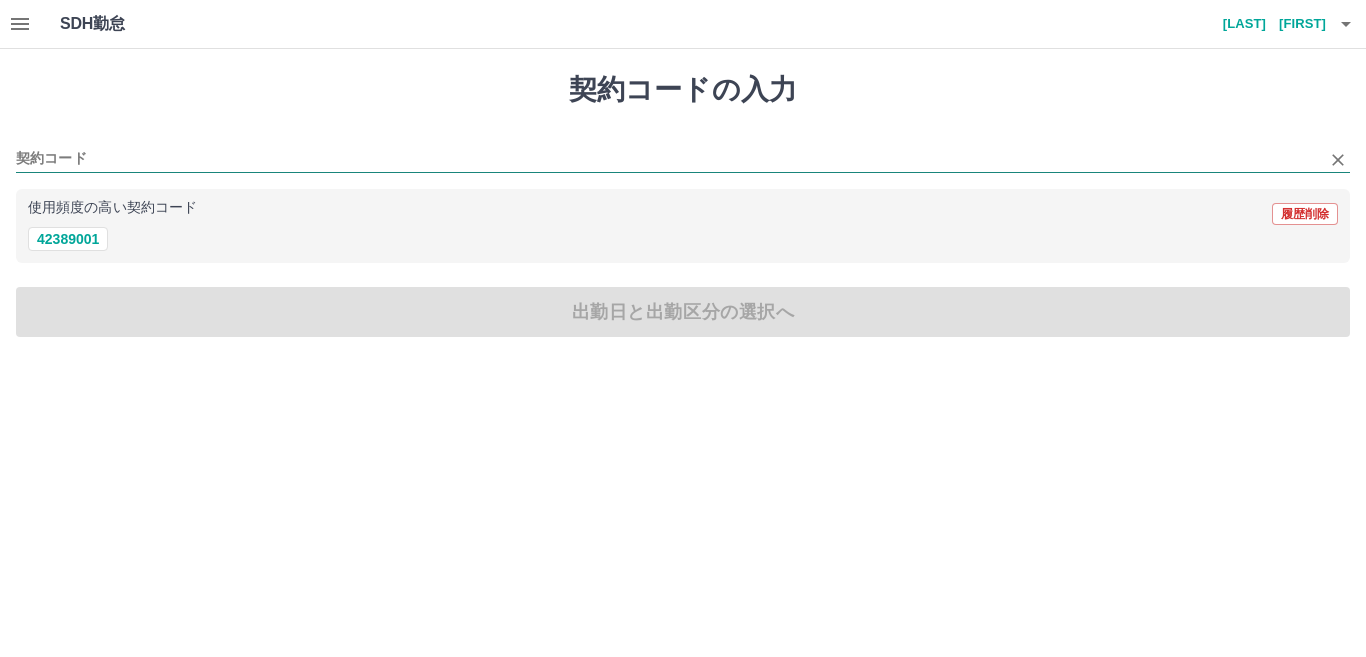 click on "契約コード" at bounding box center [668, 159] 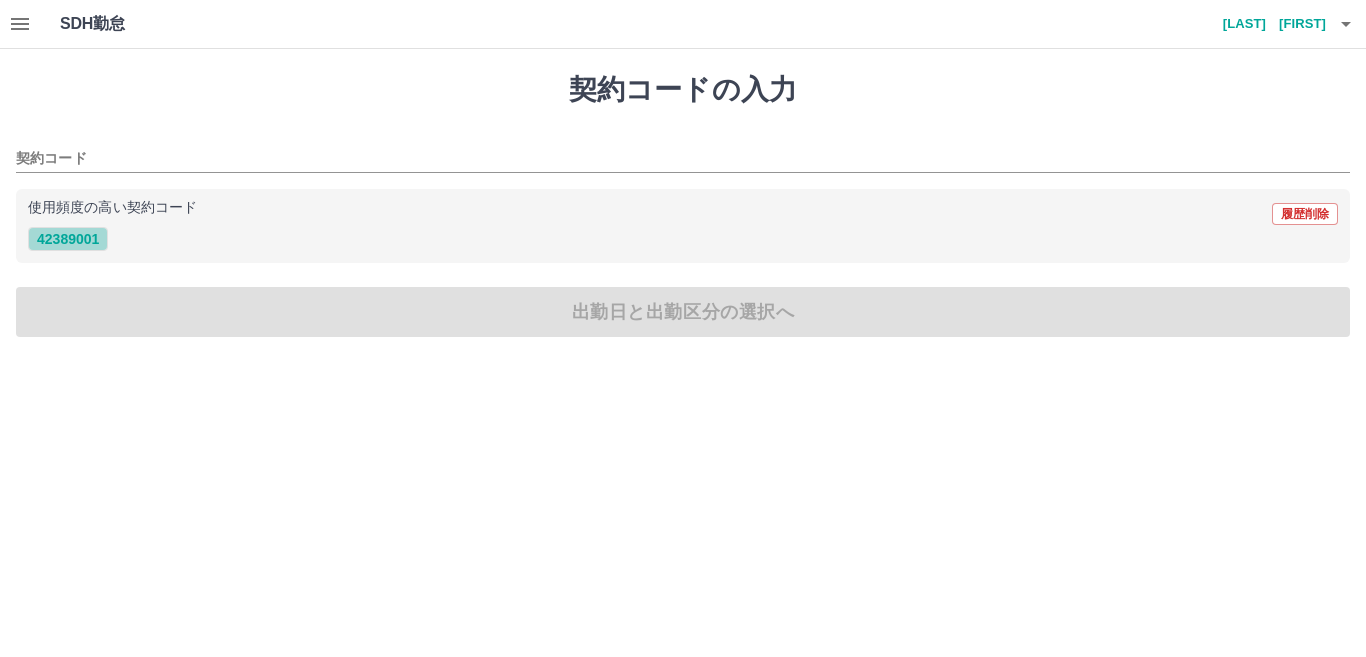 click on "42389001" at bounding box center (68, 239) 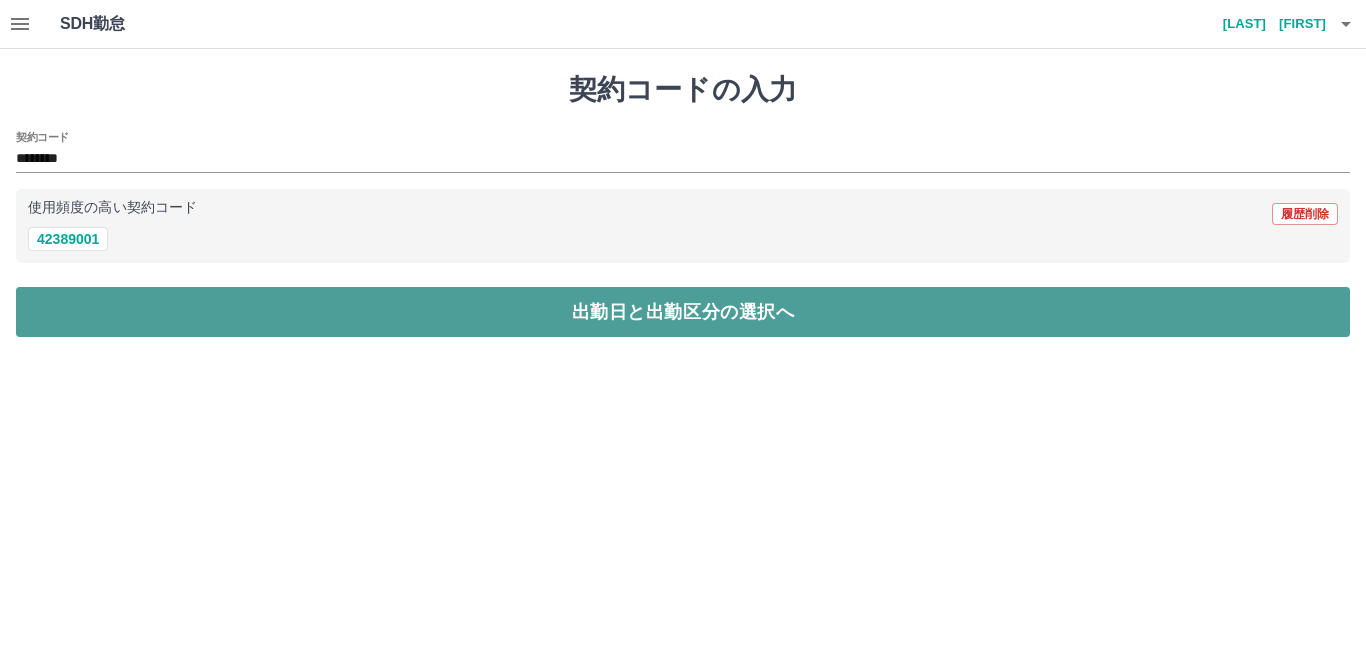 click on "出勤日と出勤区分の選択へ" at bounding box center (683, 312) 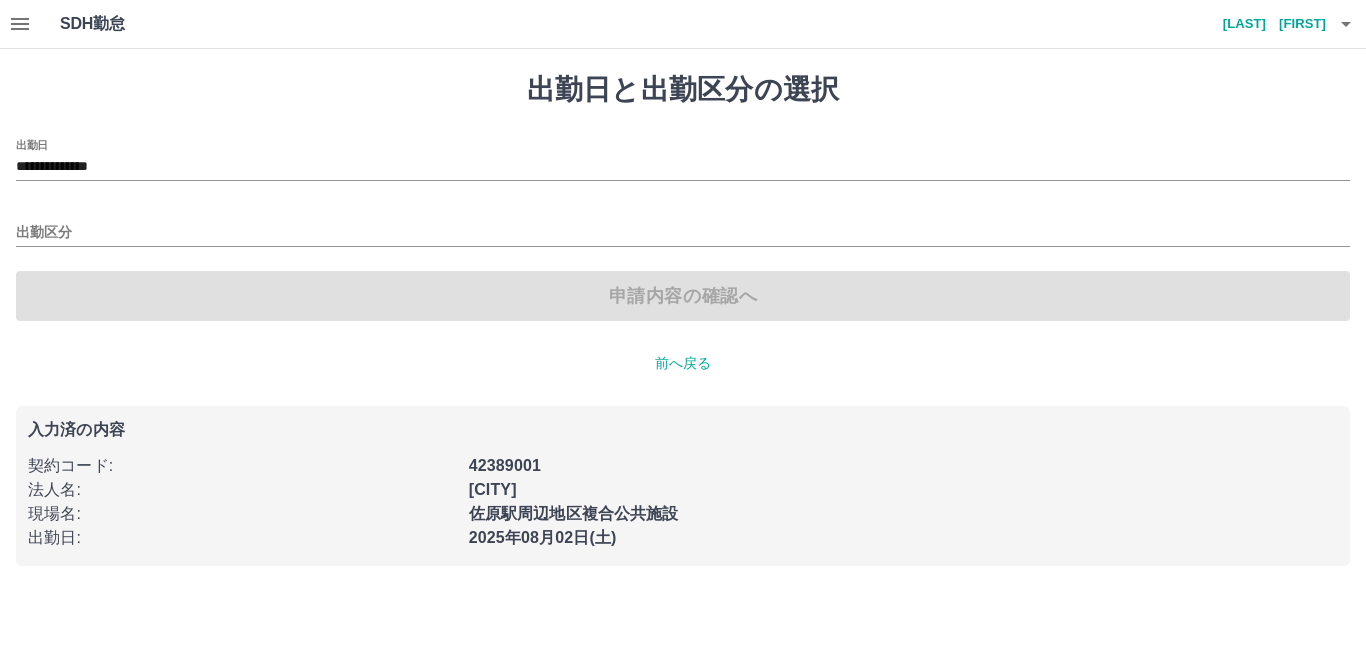 click on "出勤日" at bounding box center [32, 144] 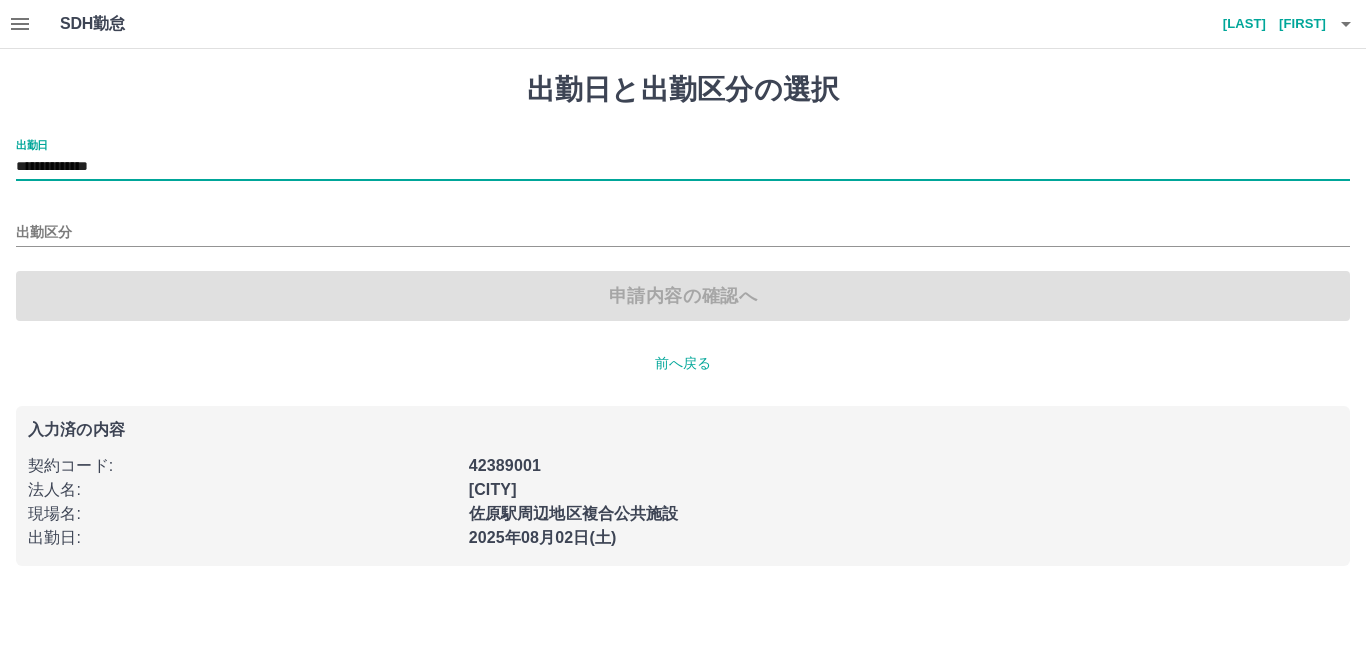 click on "**********" at bounding box center (683, 167) 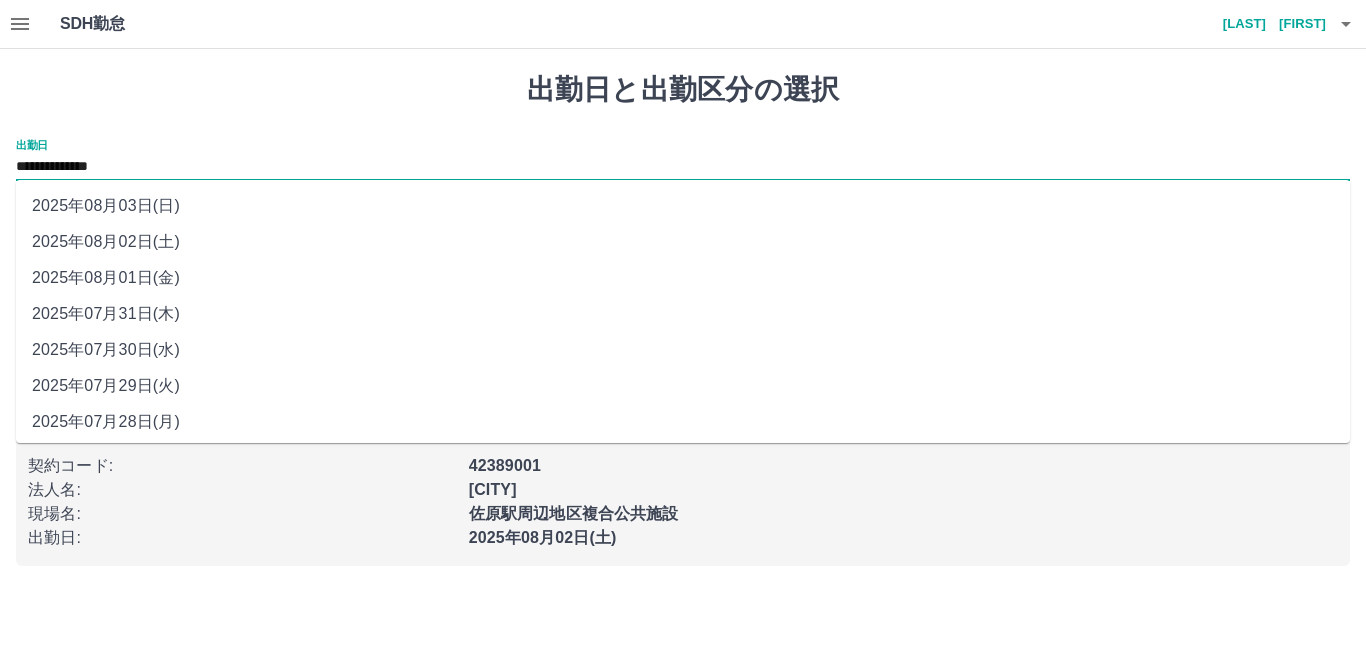 click on "2025年08月03日(日)" at bounding box center [683, 206] 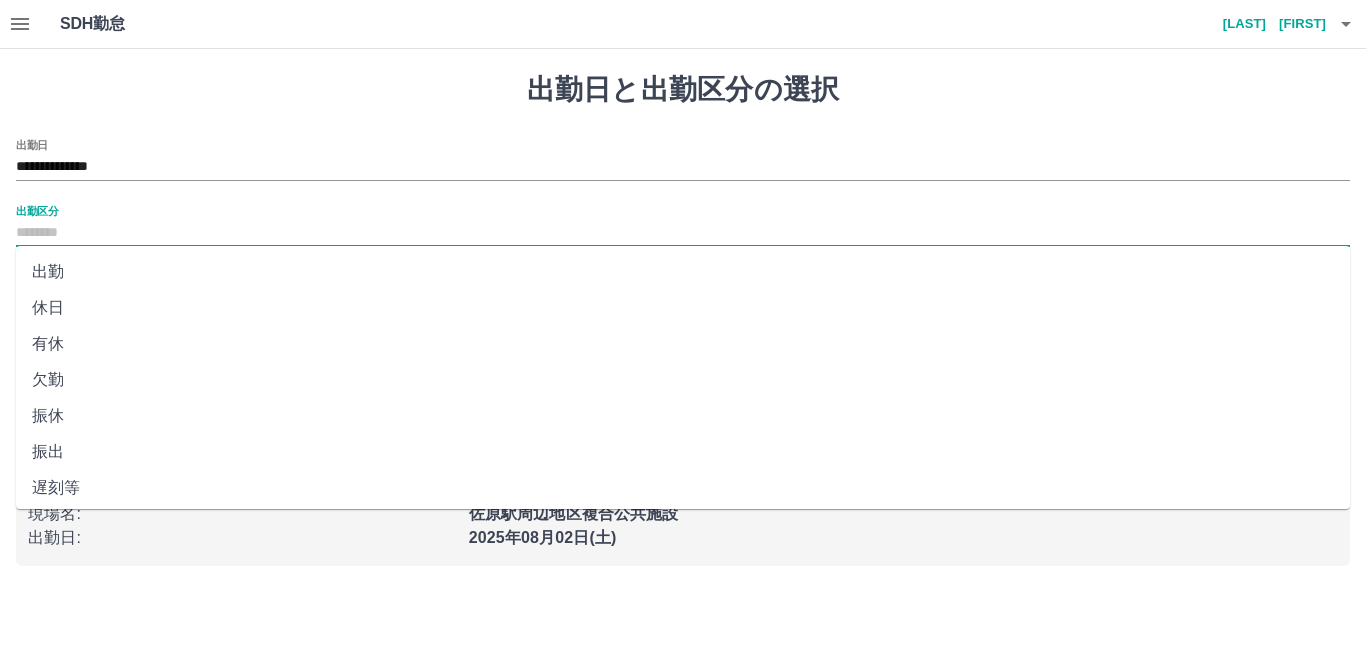 click on "出勤区分" at bounding box center (683, 233) 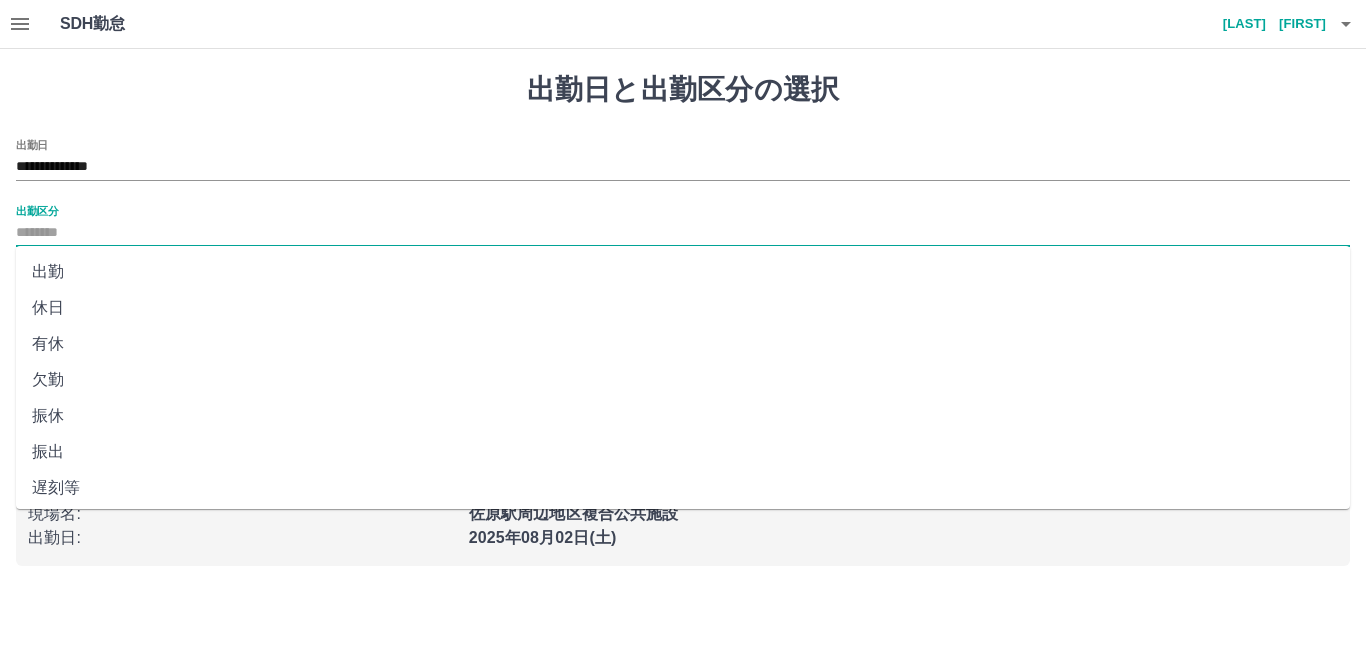 click on "休日" at bounding box center [683, 308] 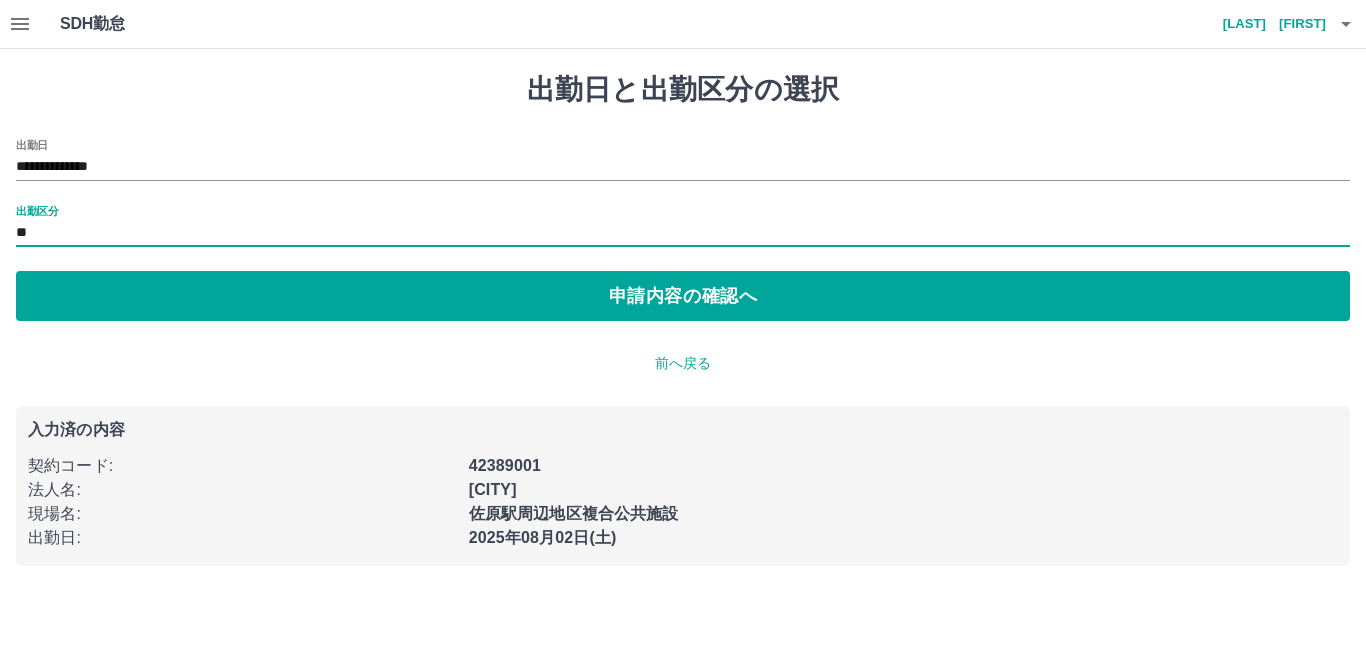 type on "**" 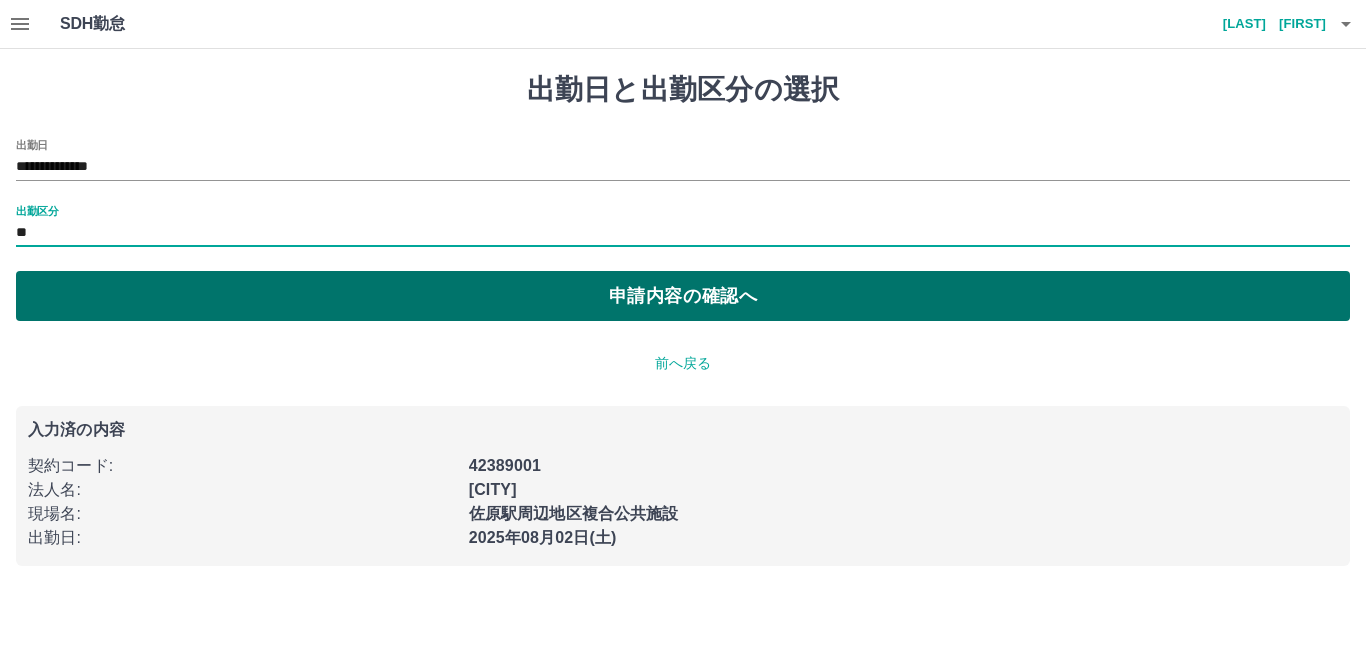 click on "申請内容の確認へ" at bounding box center [683, 296] 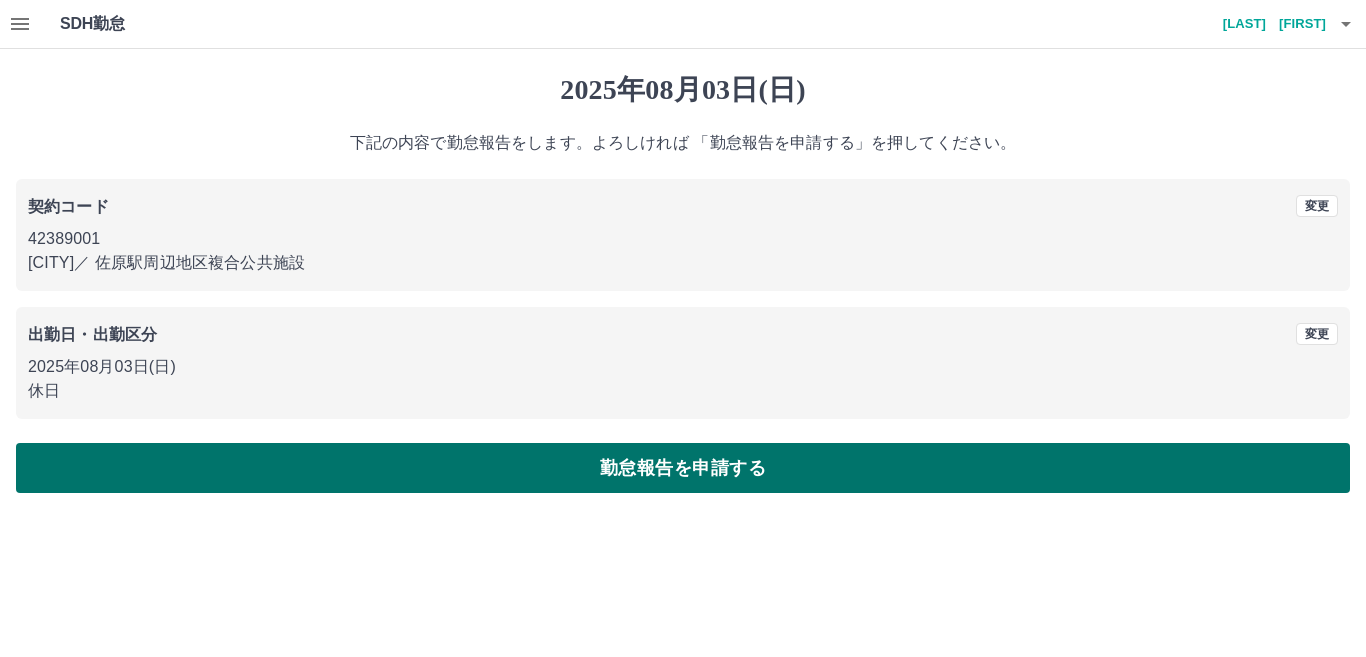 click on "勤怠報告を申請する" at bounding box center (683, 468) 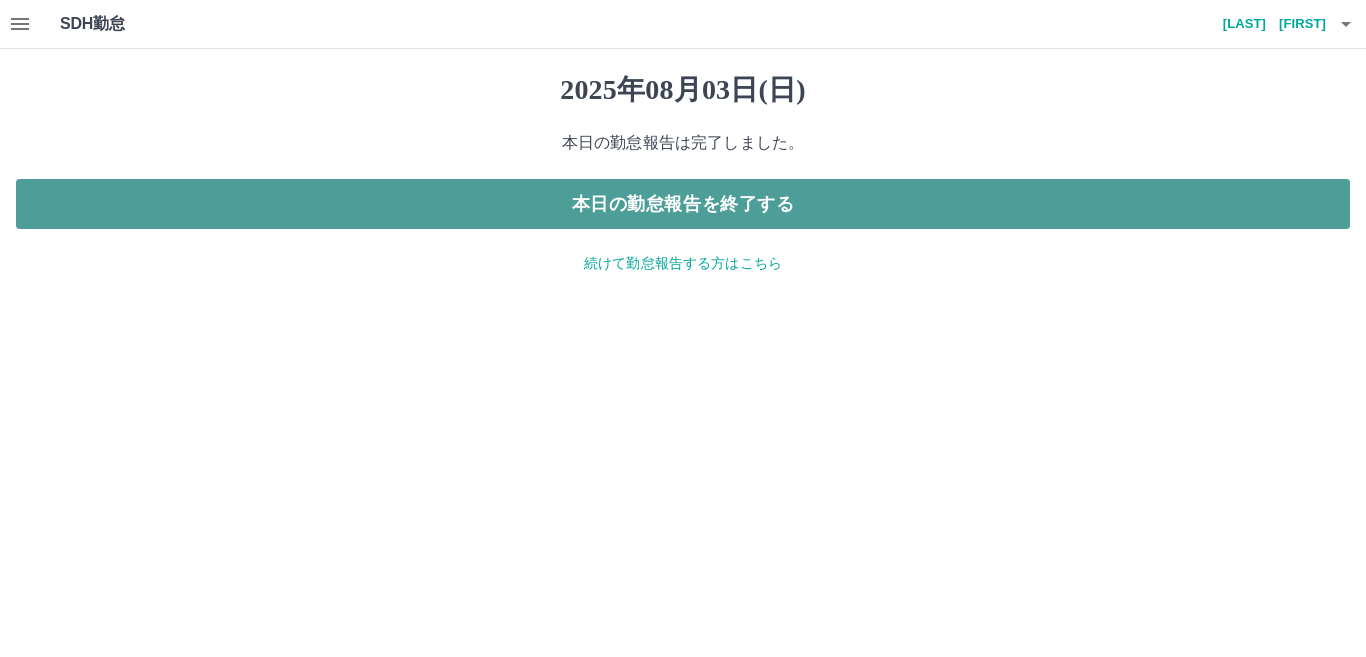 click on "本日の勤怠報告を終了する" at bounding box center [683, 204] 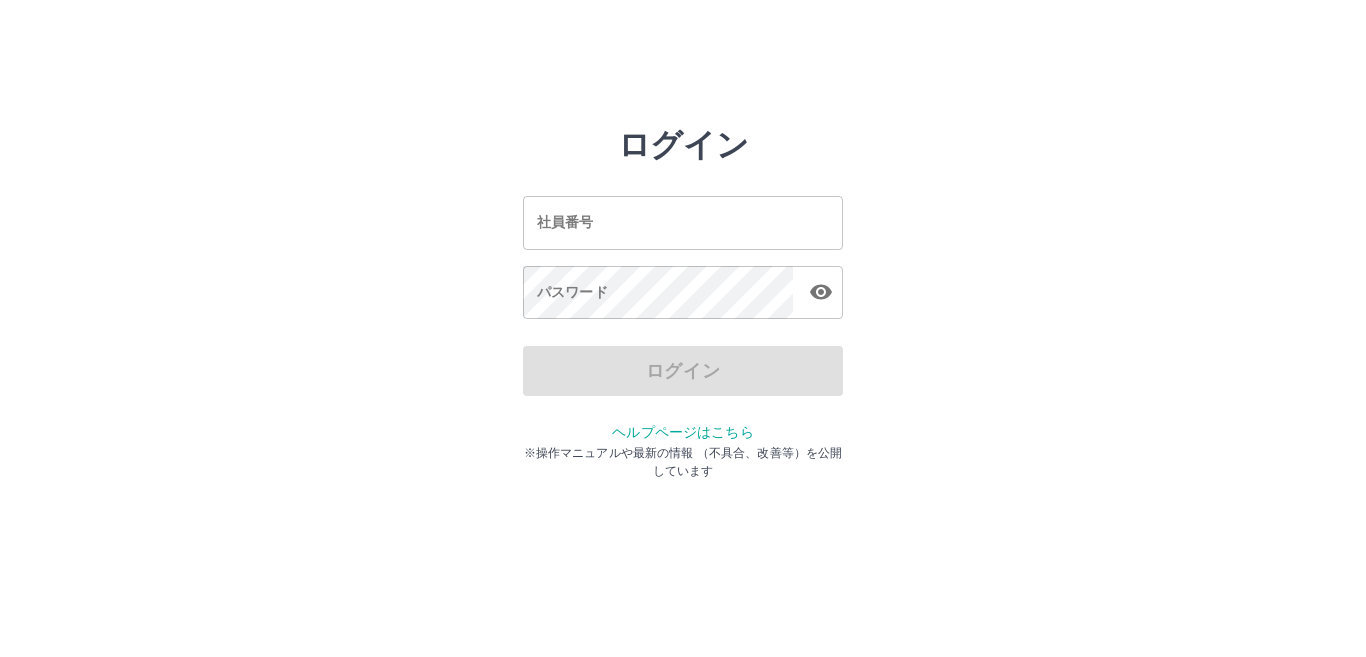 scroll, scrollTop: 0, scrollLeft: 0, axis: both 